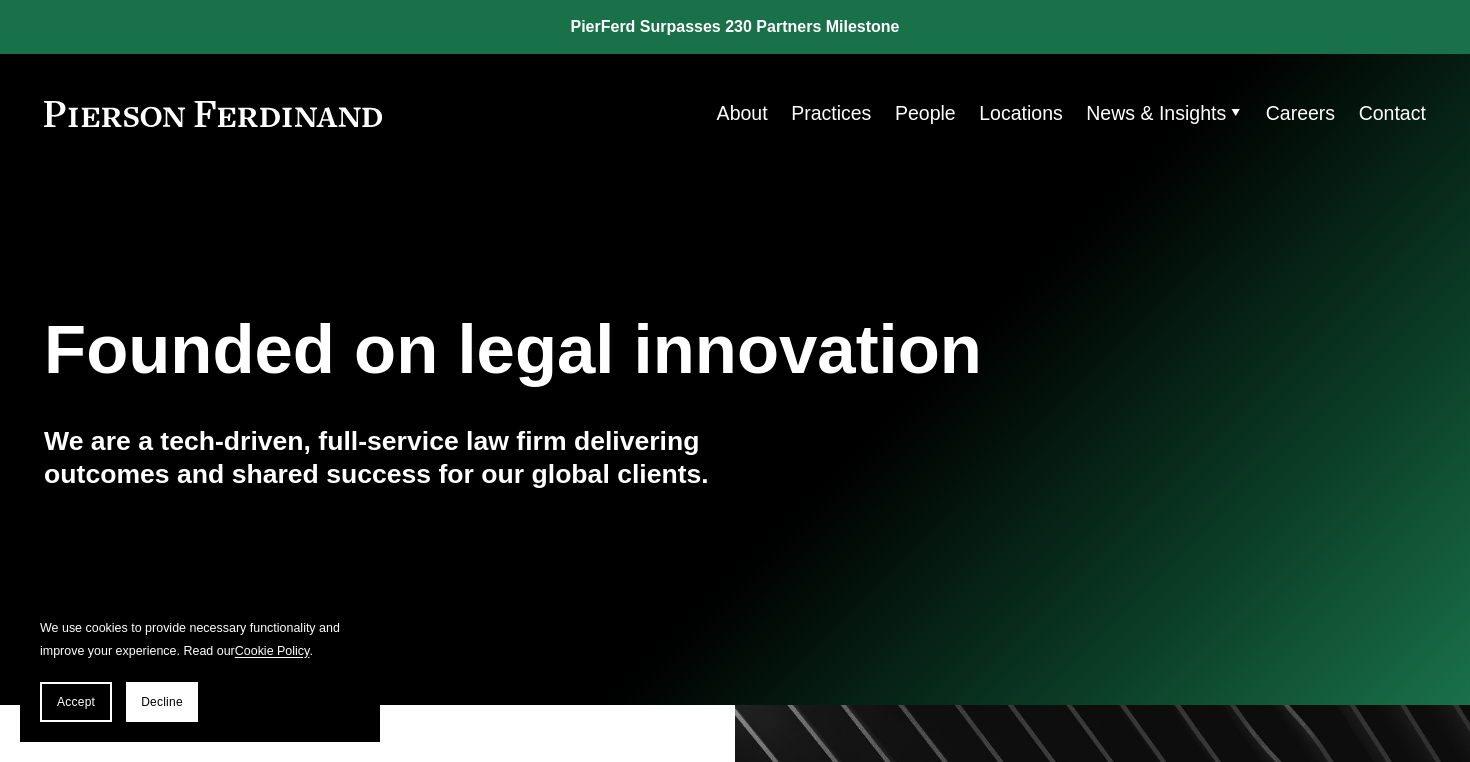 scroll, scrollTop: 0, scrollLeft: 0, axis: both 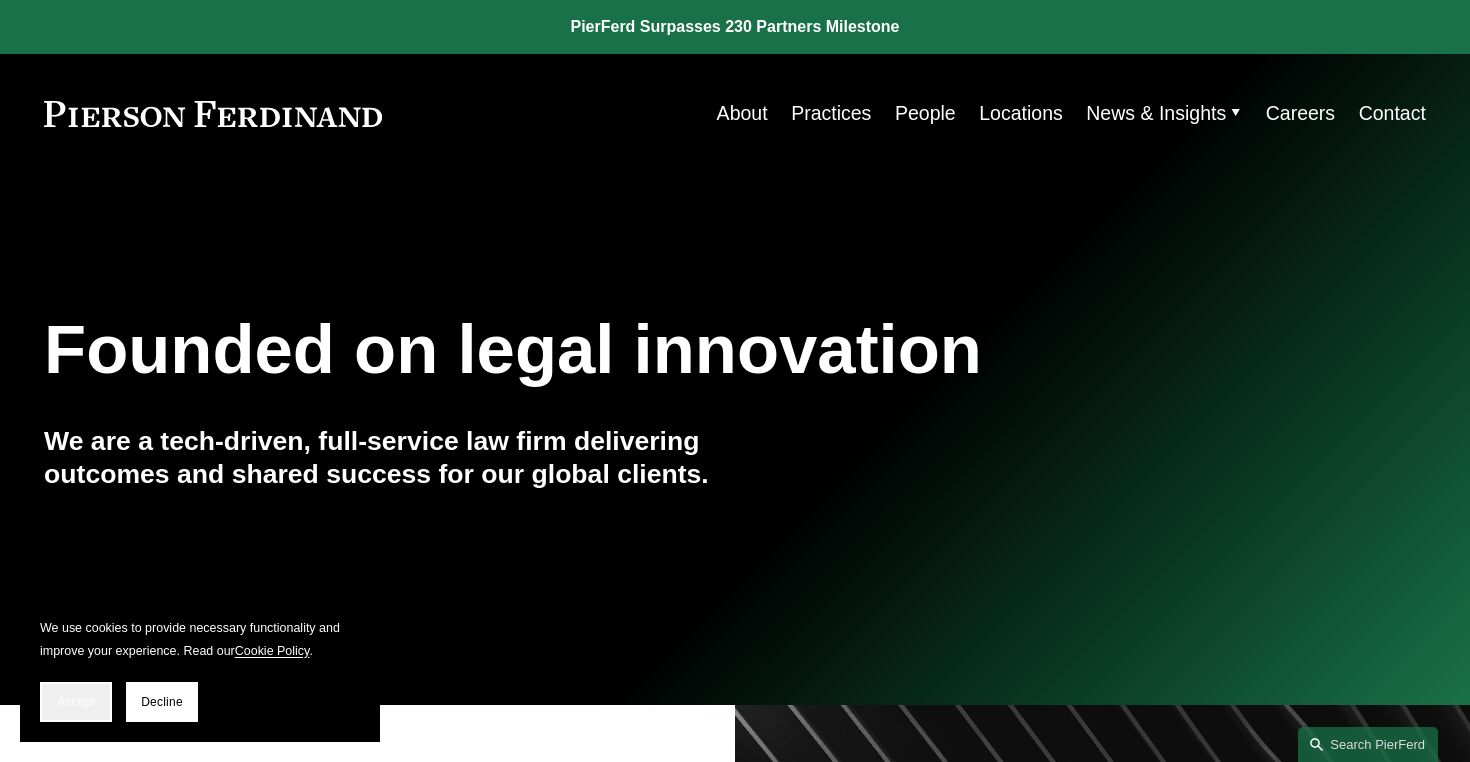 click on "Accept" at bounding box center [76, 702] 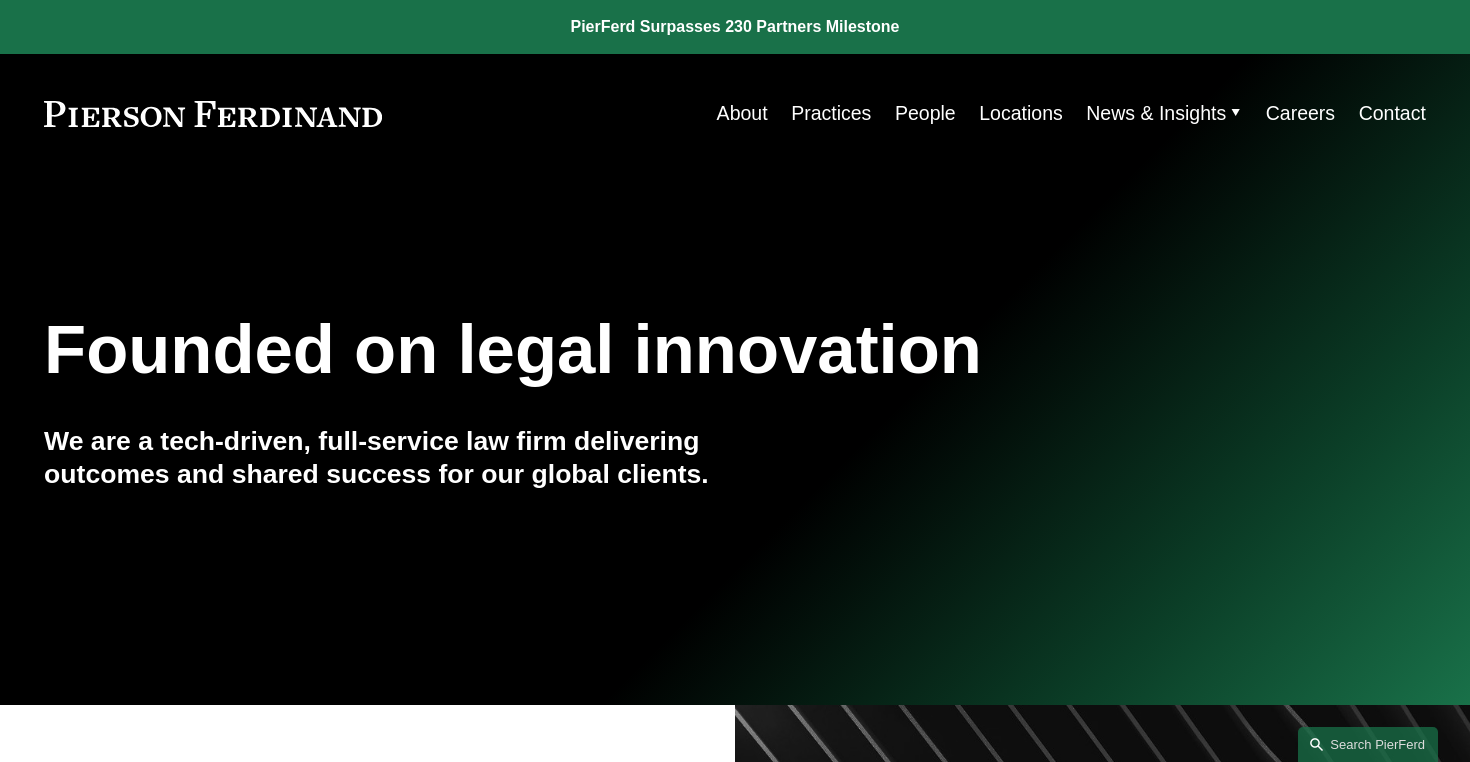 click on "Careers" at bounding box center (1300, 113) 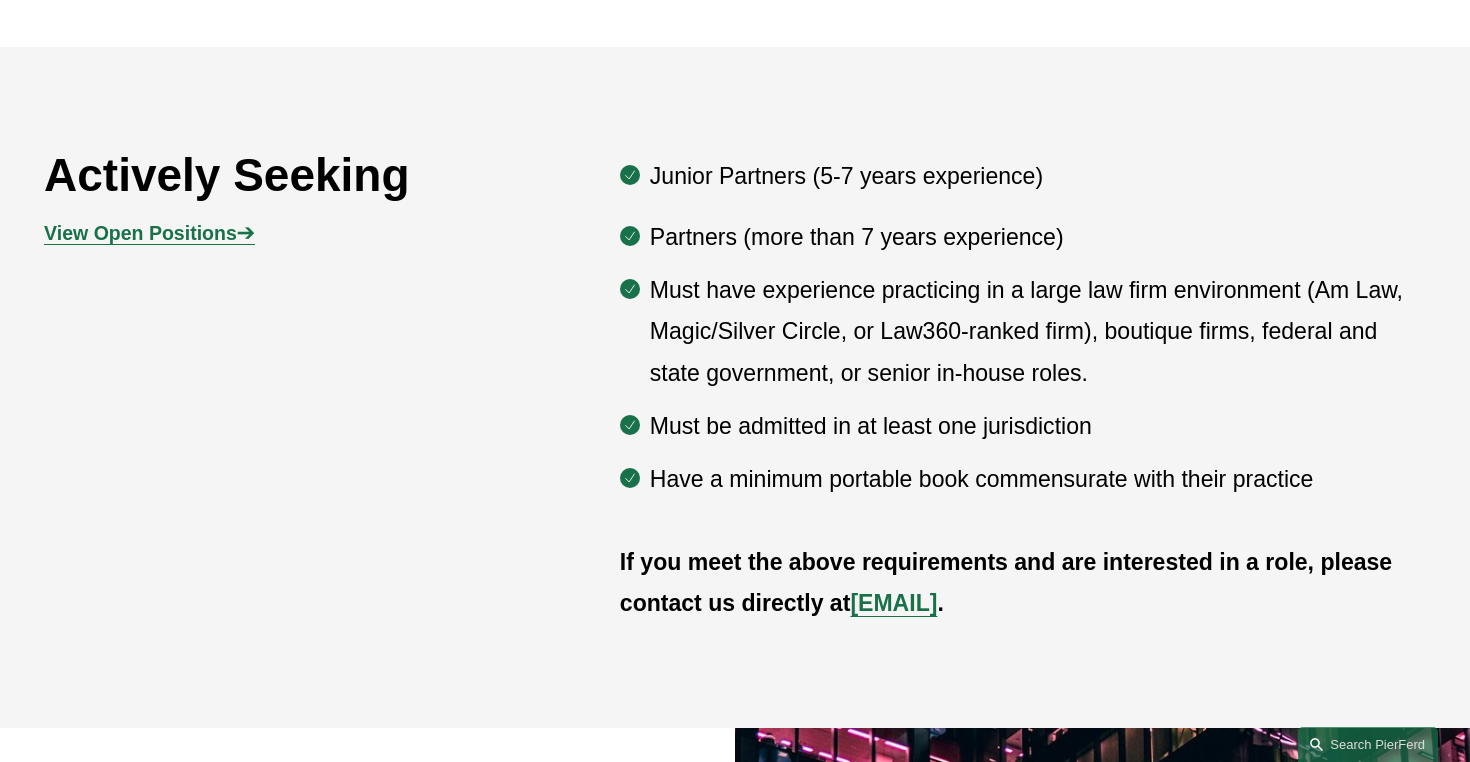 scroll, scrollTop: 1018, scrollLeft: 0, axis: vertical 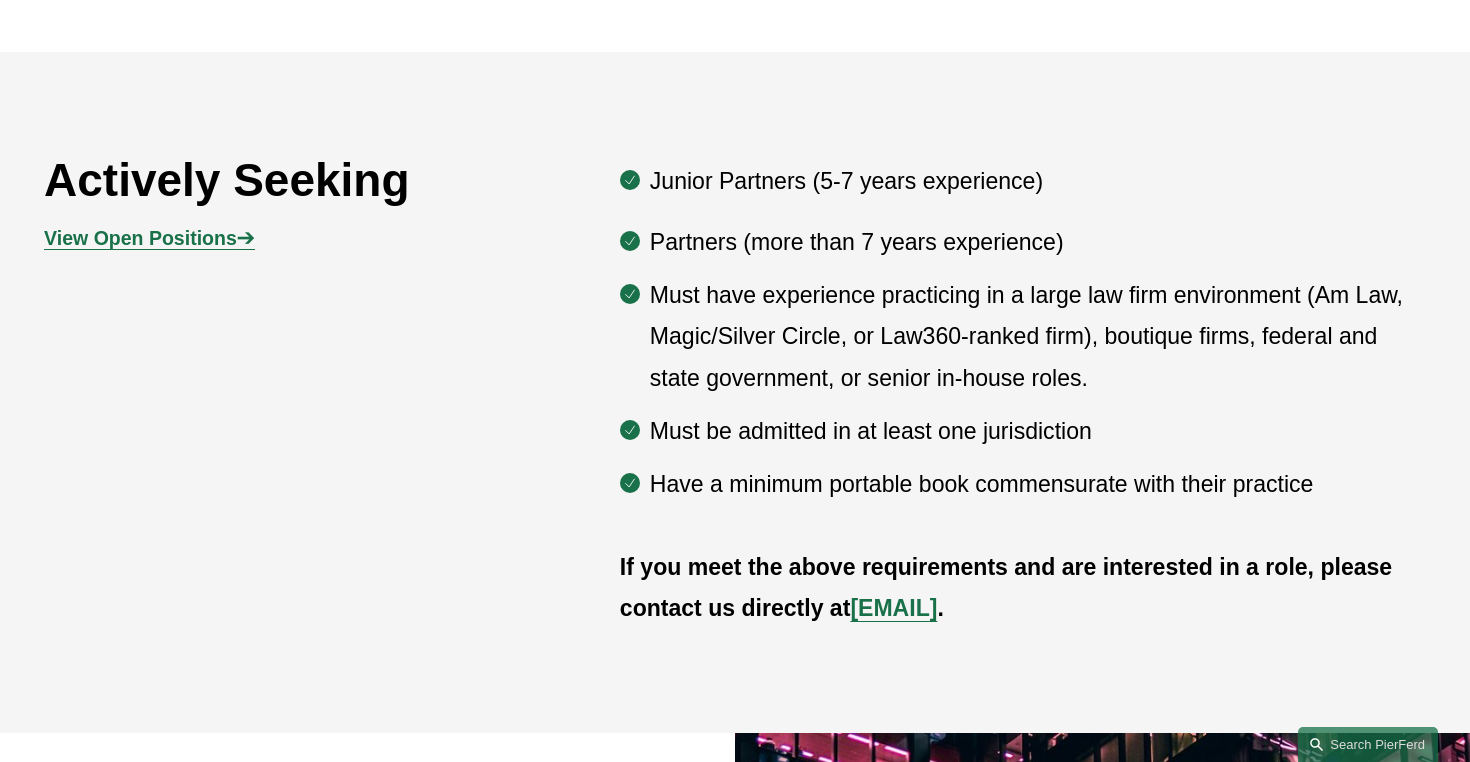 click on "View Open Positions  ➔" at bounding box center (149, 238) 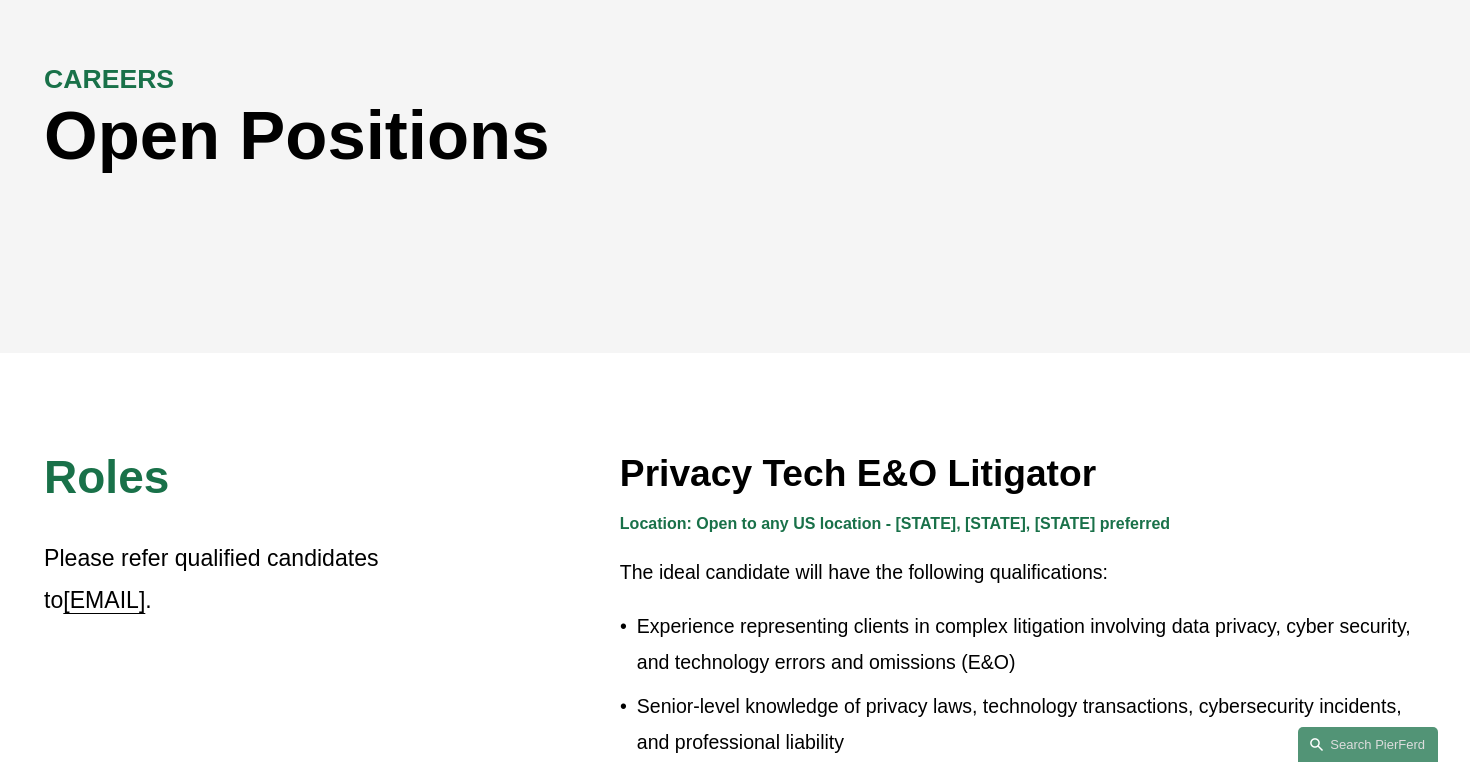 scroll, scrollTop: 0, scrollLeft: 0, axis: both 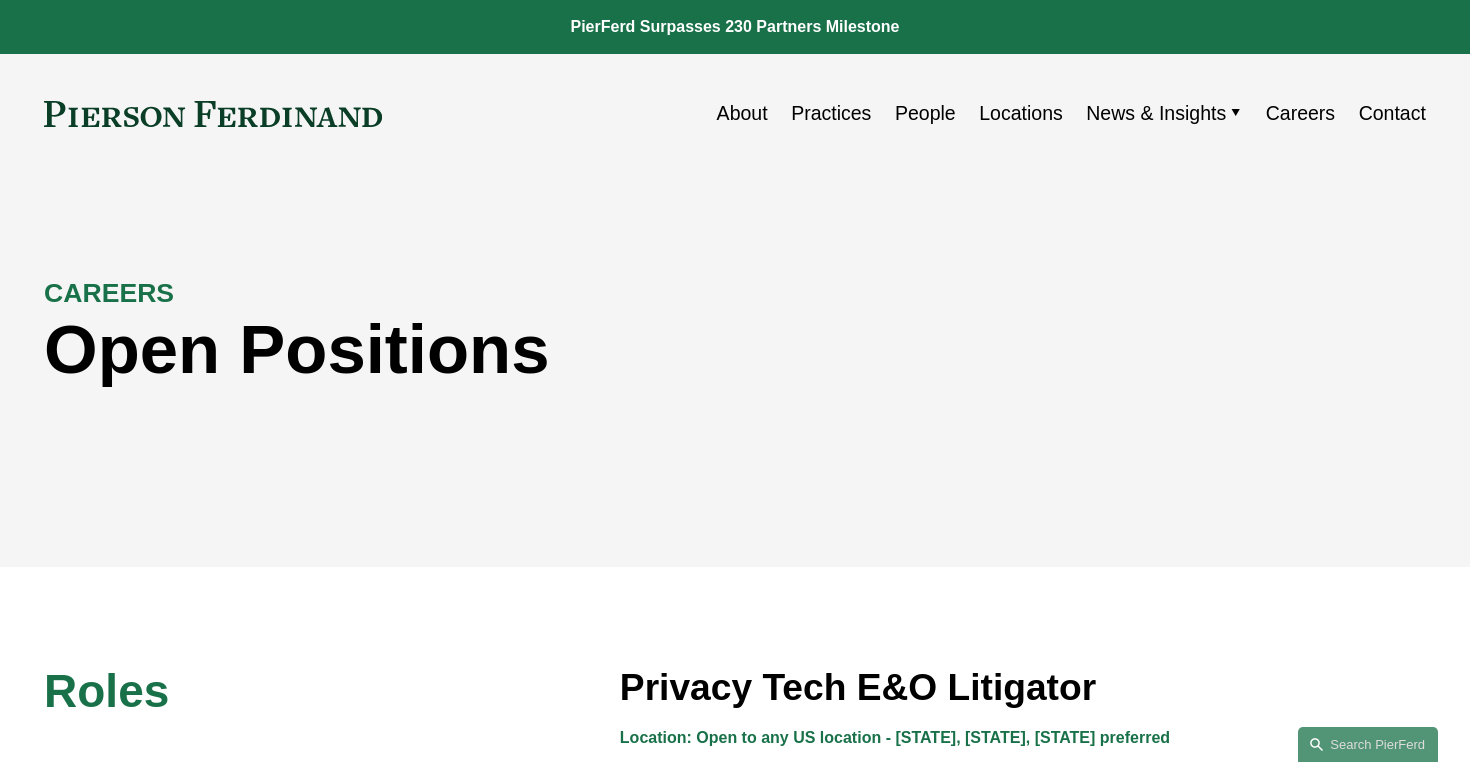 click on "Careers" at bounding box center (1300, 113) 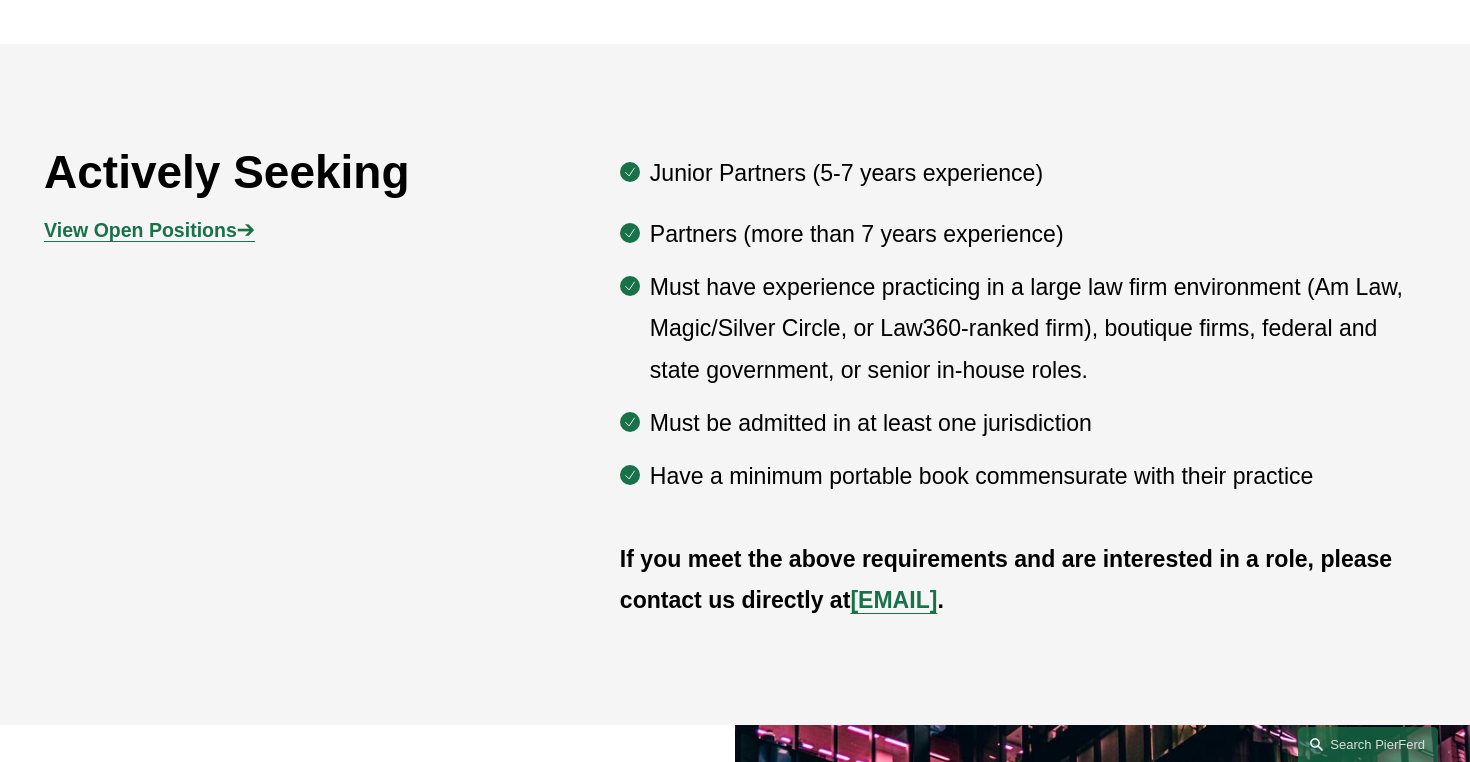 scroll, scrollTop: 0, scrollLeft: 0, axis: both 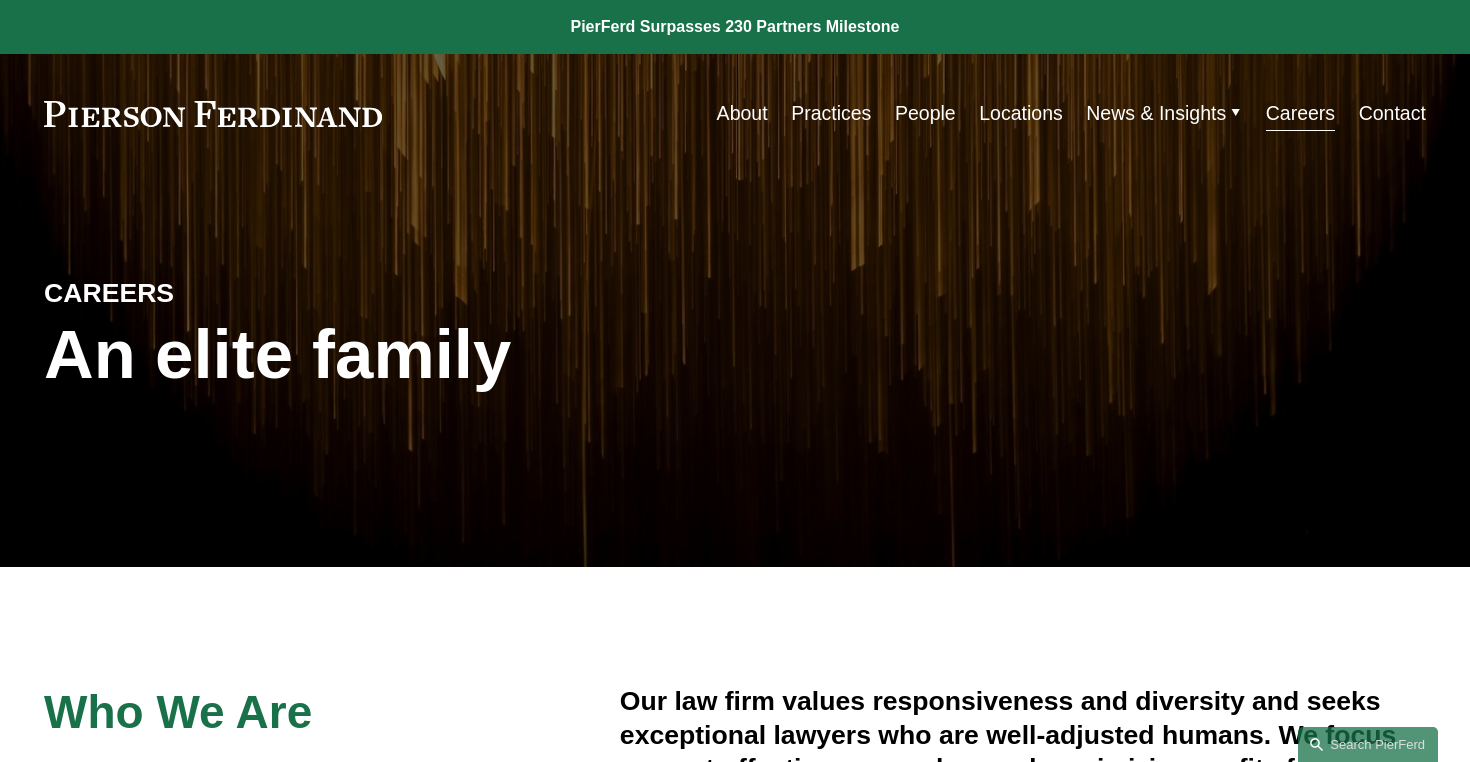 click on "People" at bounding box center (925, 113) 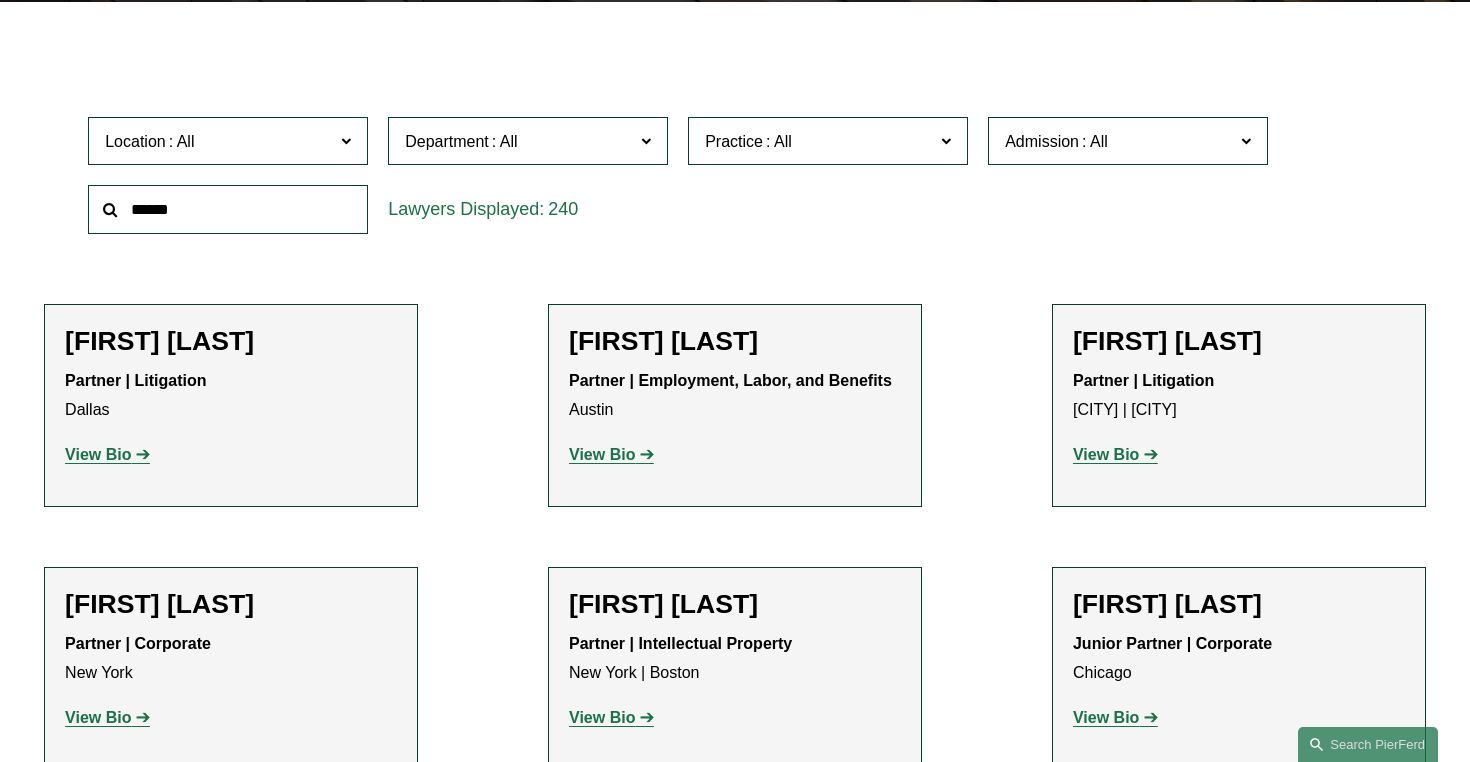 scroll, scrollTop: 562, scrollLeft: 0, axis: vertical 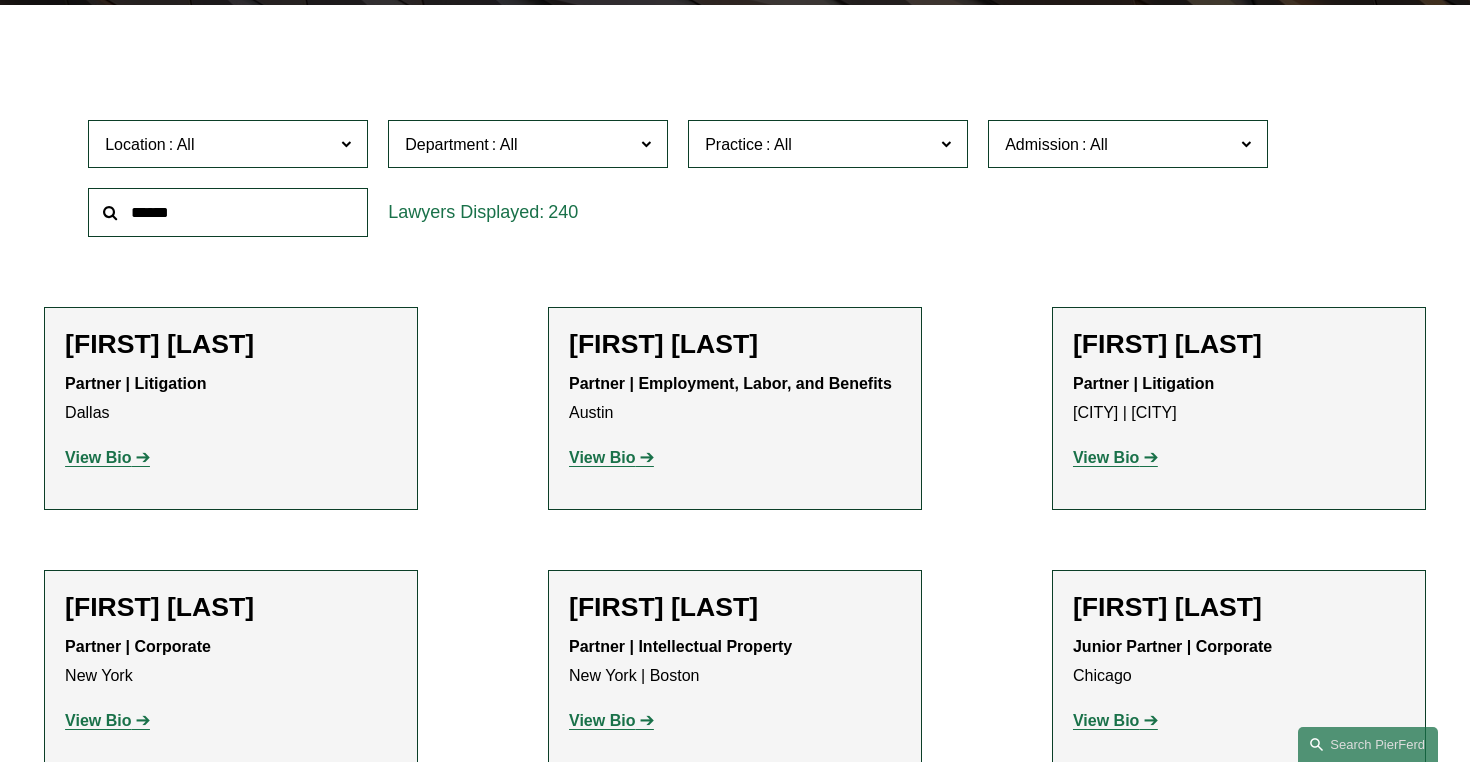 click 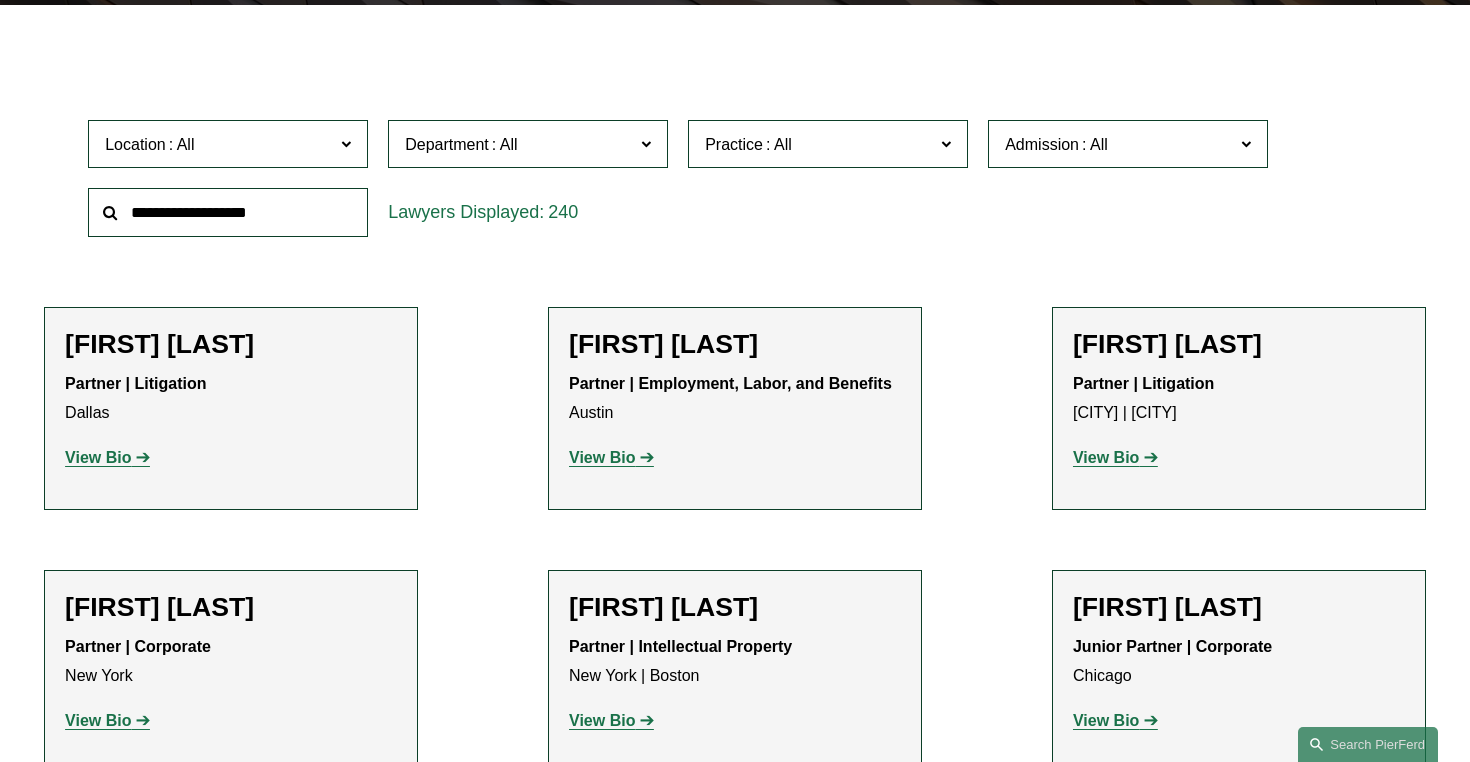 type on "**********" 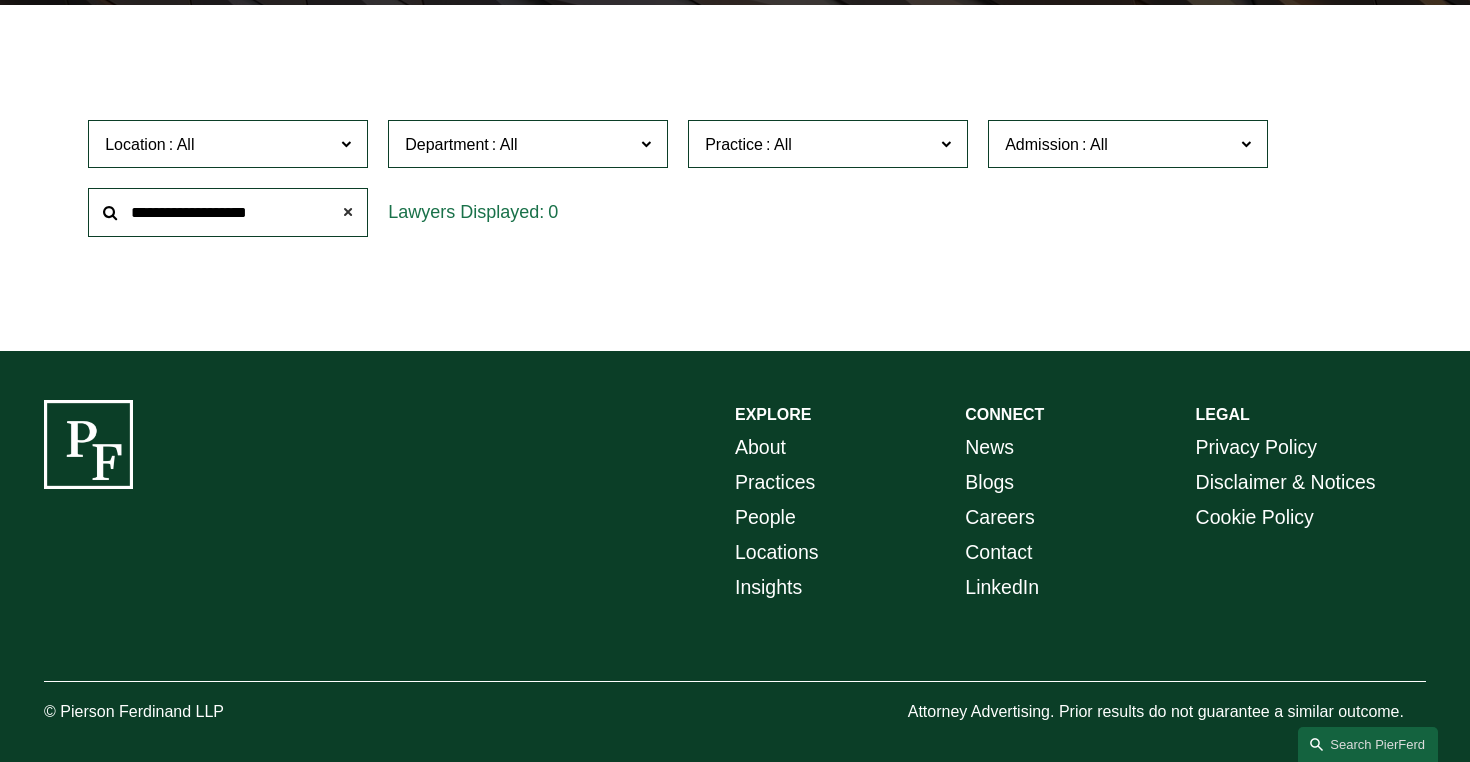 click 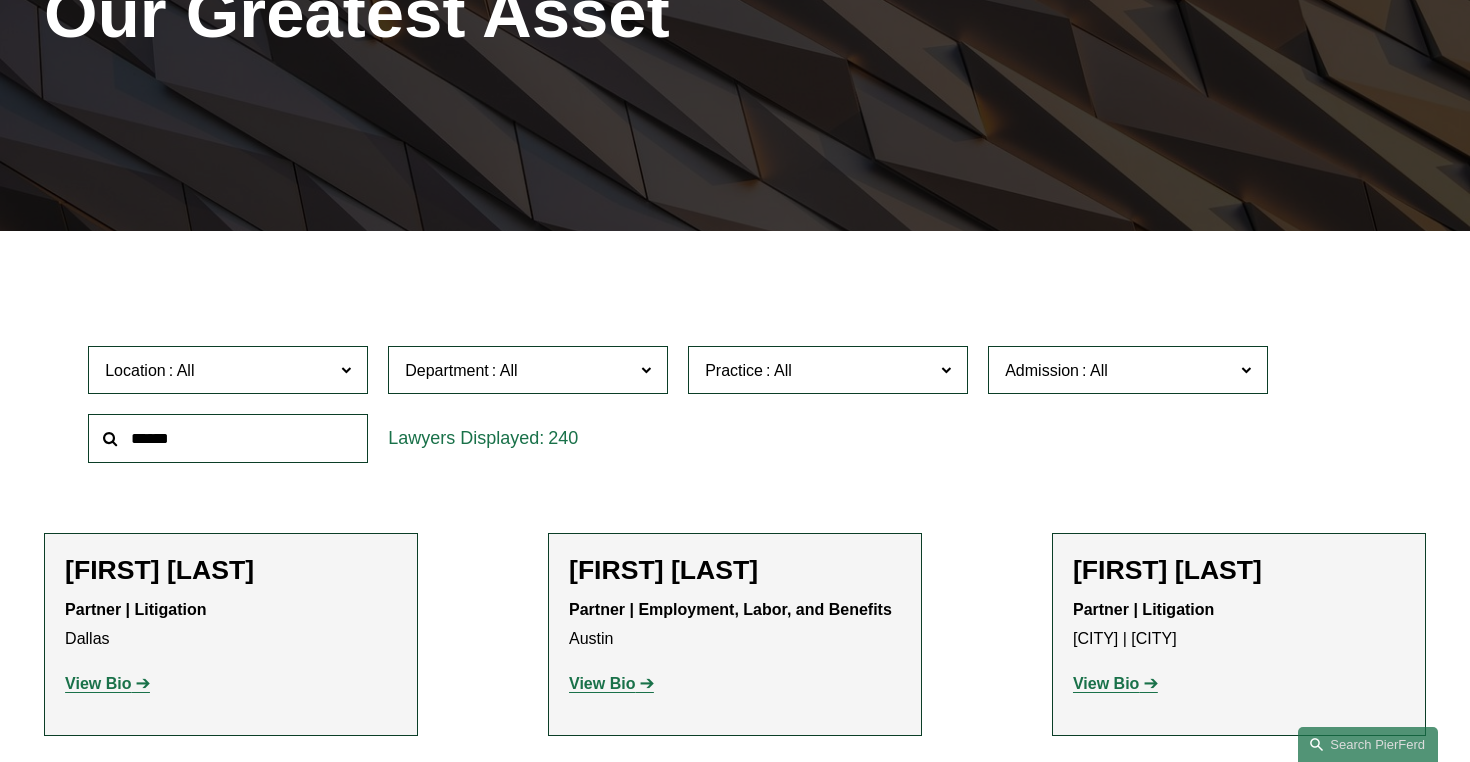 scroll, scrollTop: 195, scrollLeft: 0, axis: vertical 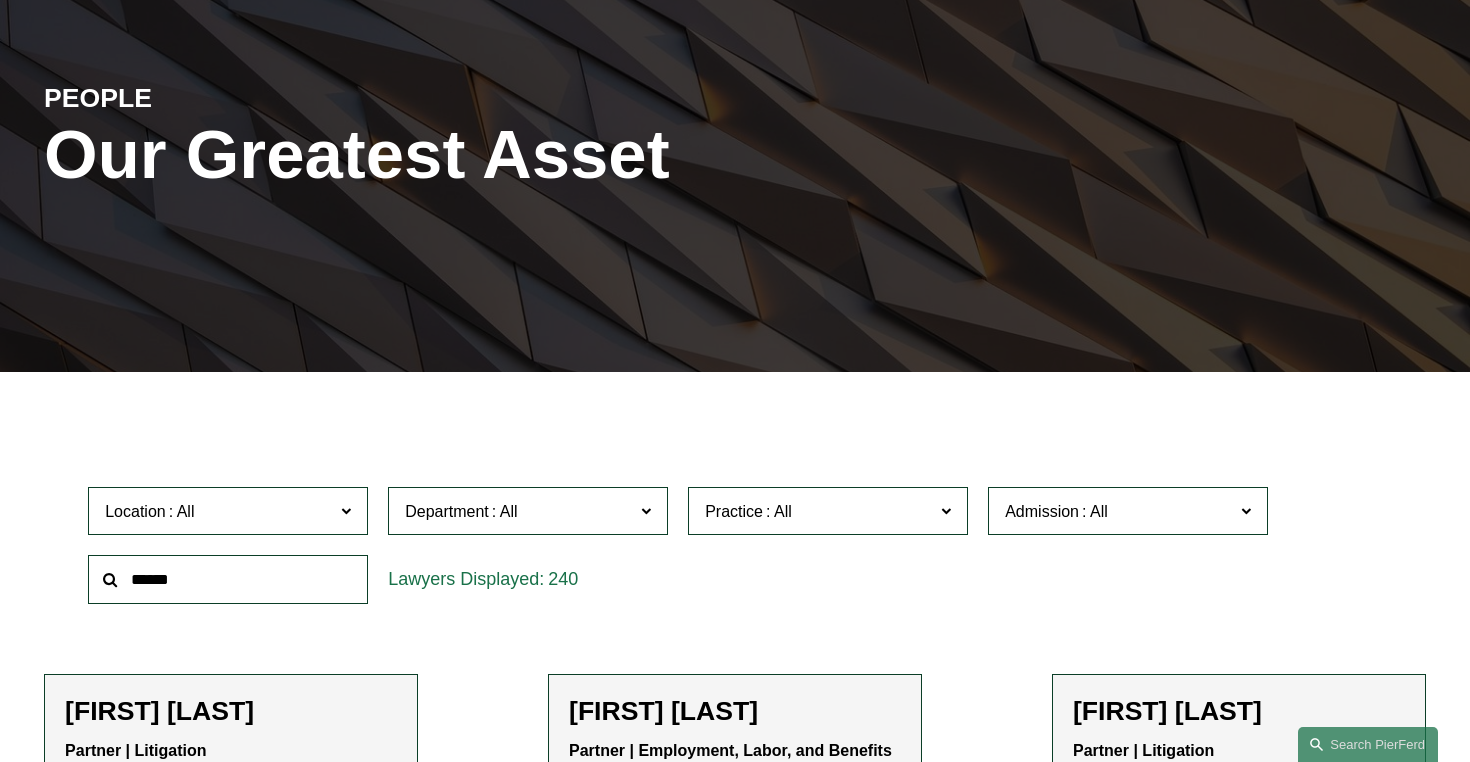 click 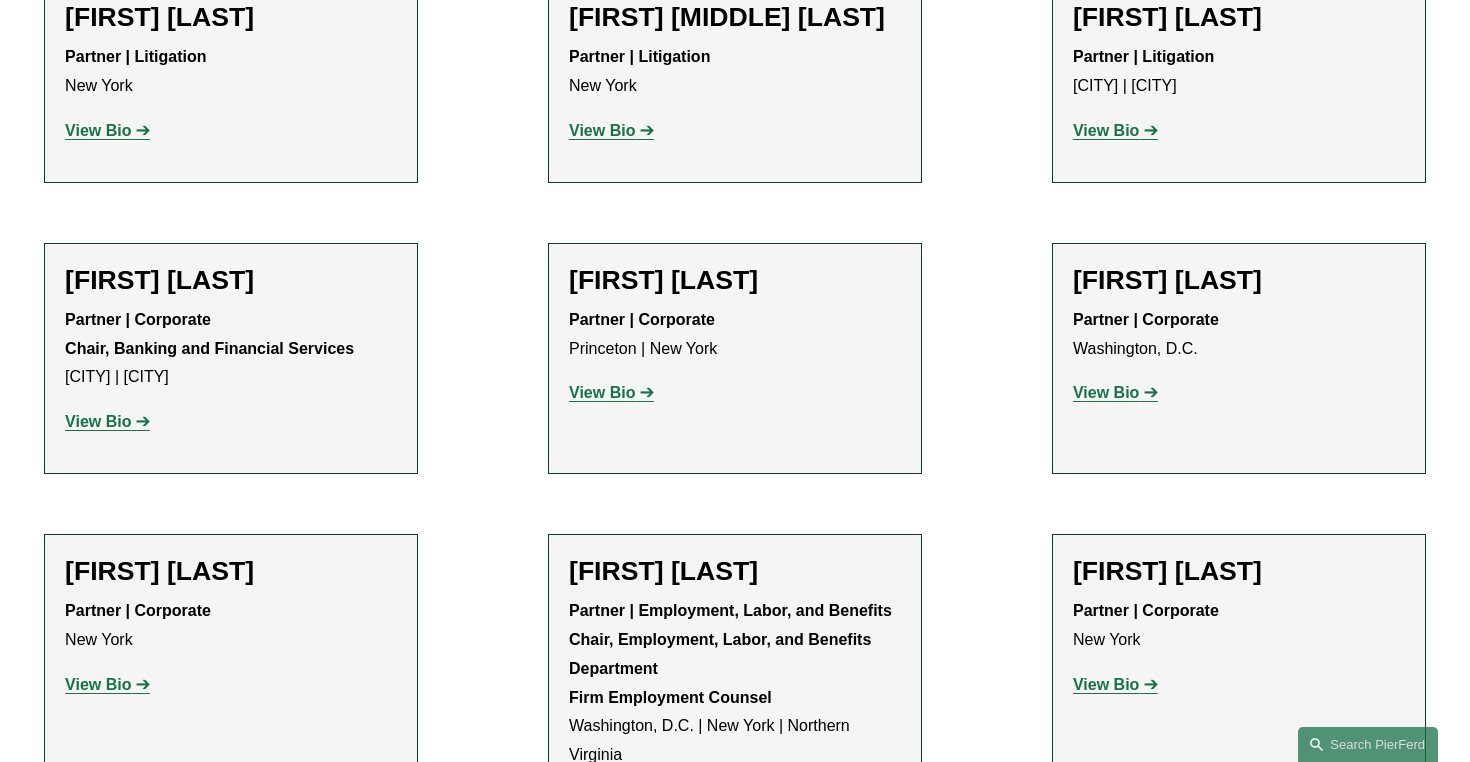 scroll, scrollTop: 2528, scrollLeft: 0, axis: vertical 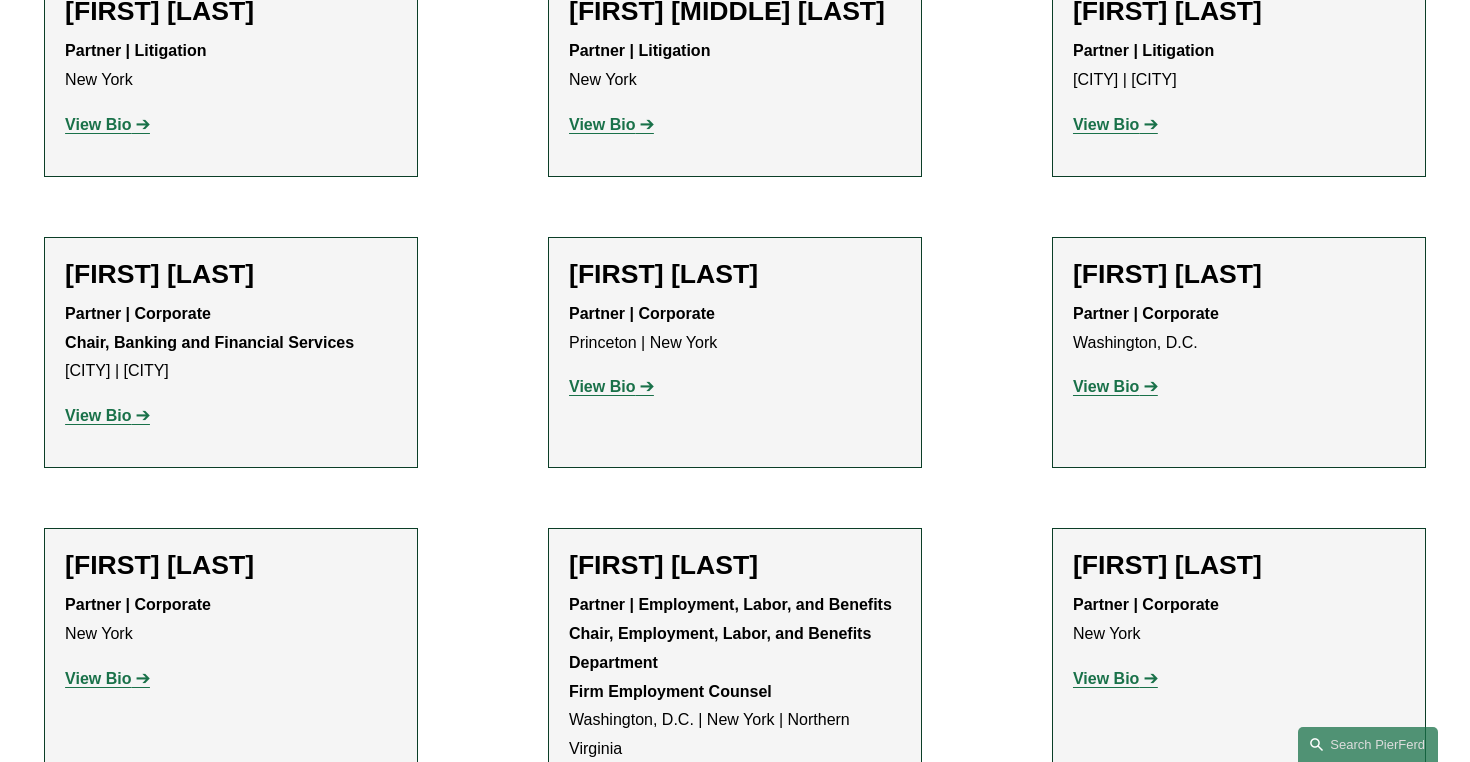 click on "View Bio" 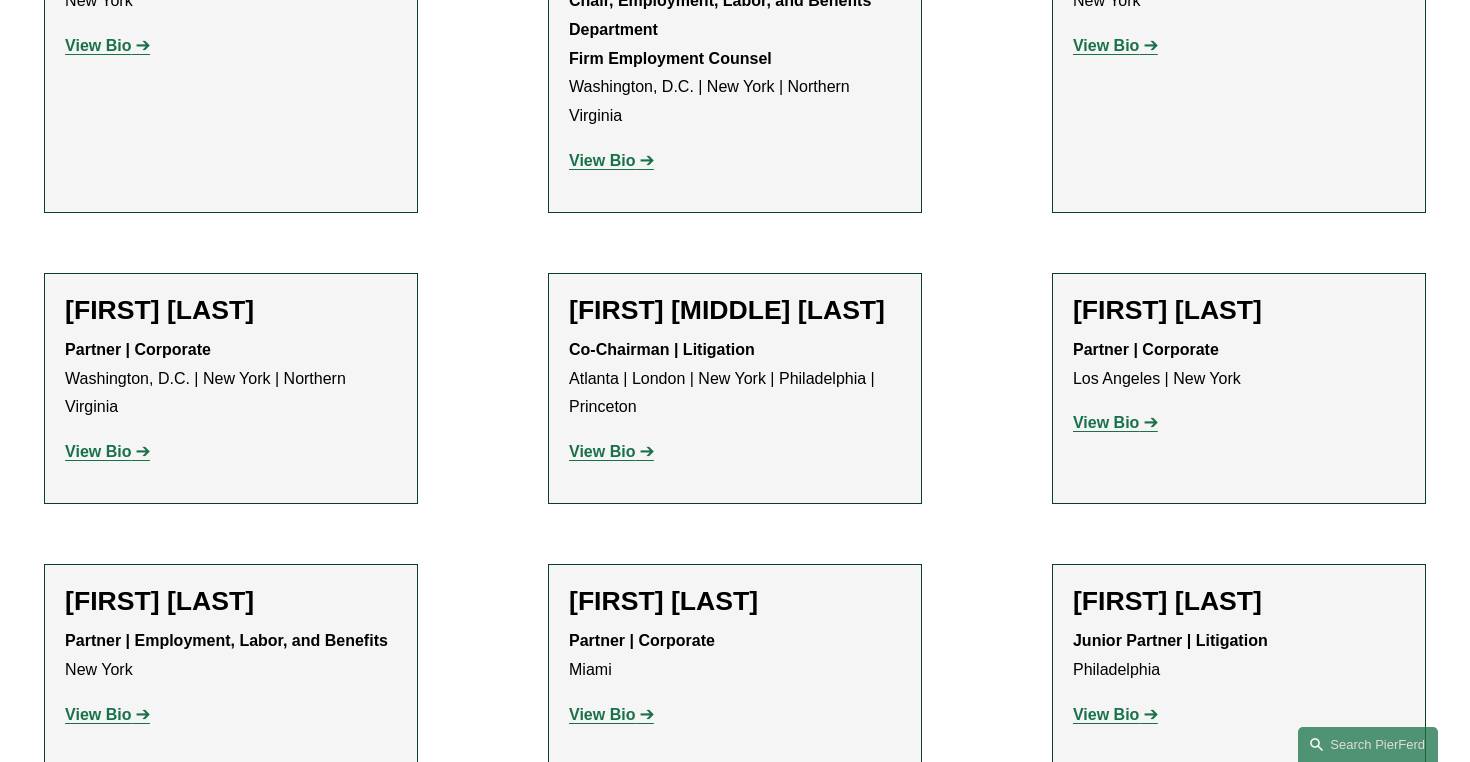 scroll, scrollTop: 3167, scrollLeft: 0, axis: vertical 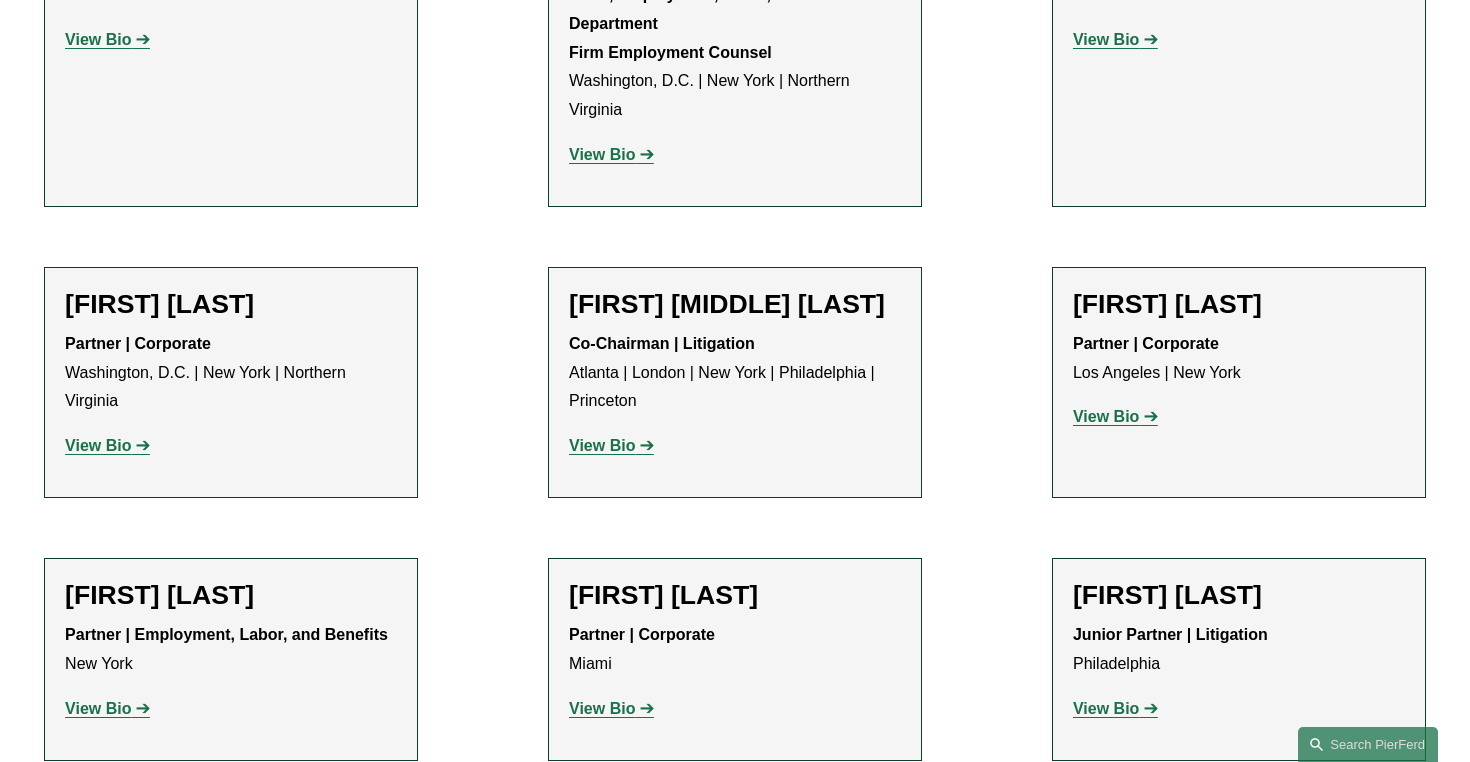 click on "View Bio" 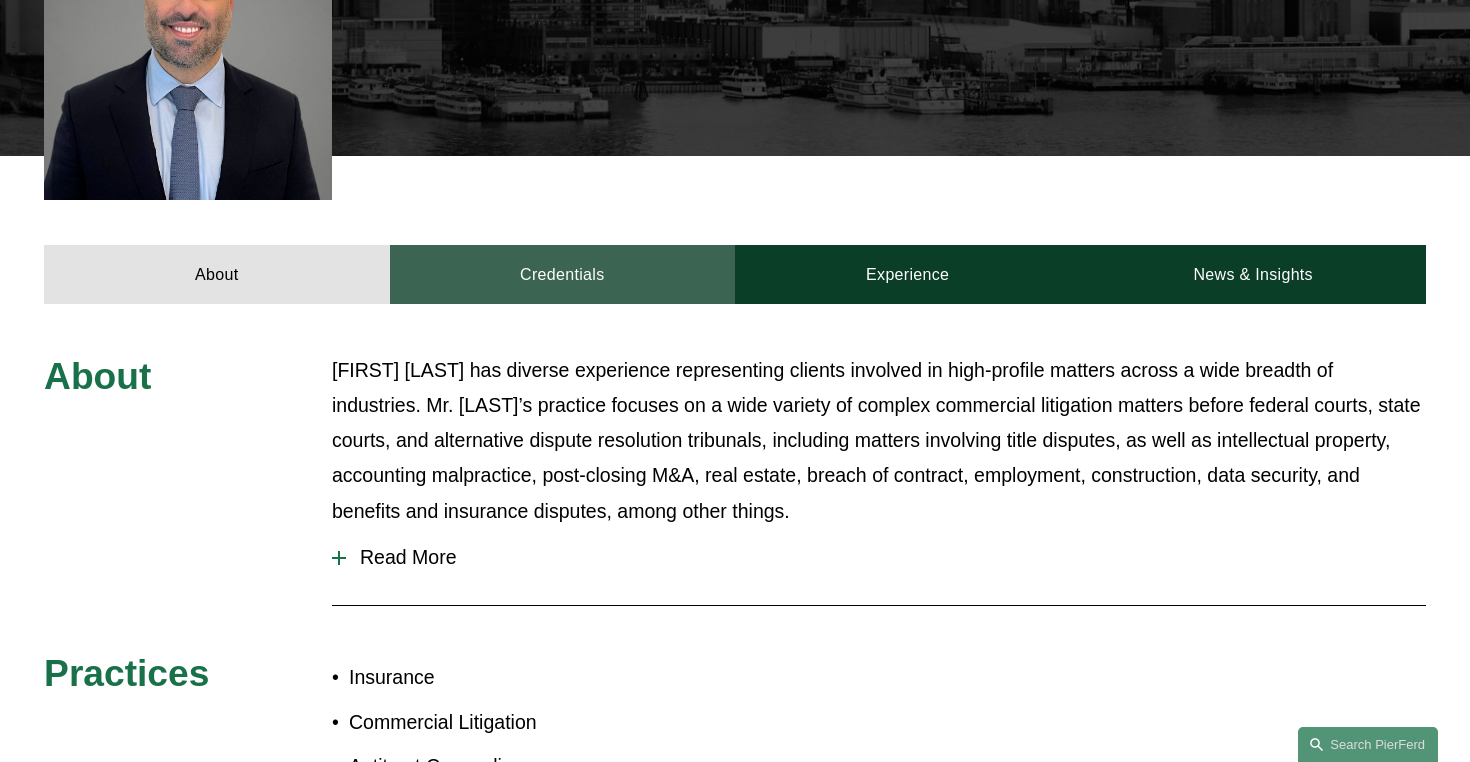 scroll, scrollTop: 594, scrollLeft: 0, axis: vertical 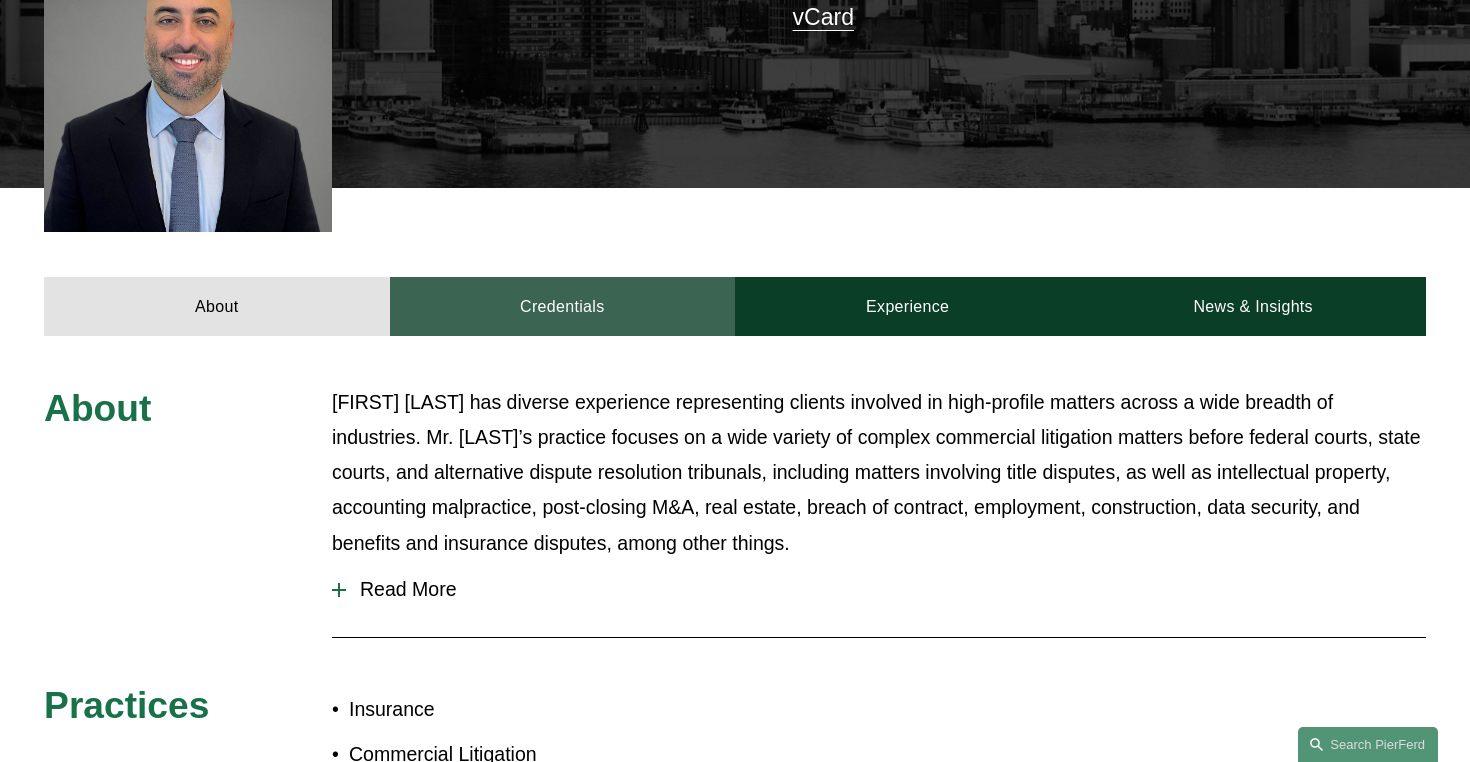 click on "Credentials" at bounding box center (562, 306) 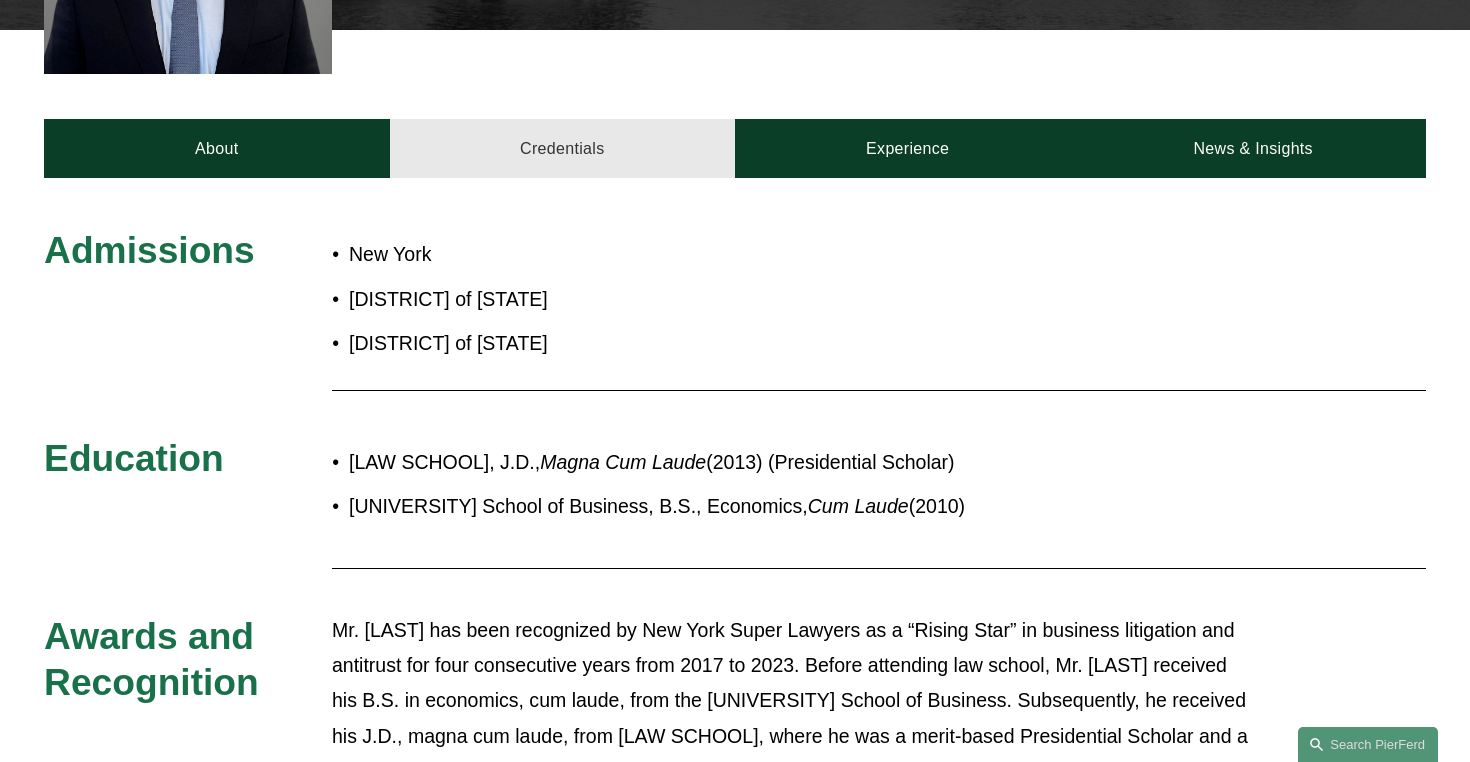 scroll, scrollTop: 754, scrollLeft: 0, axis: vertical 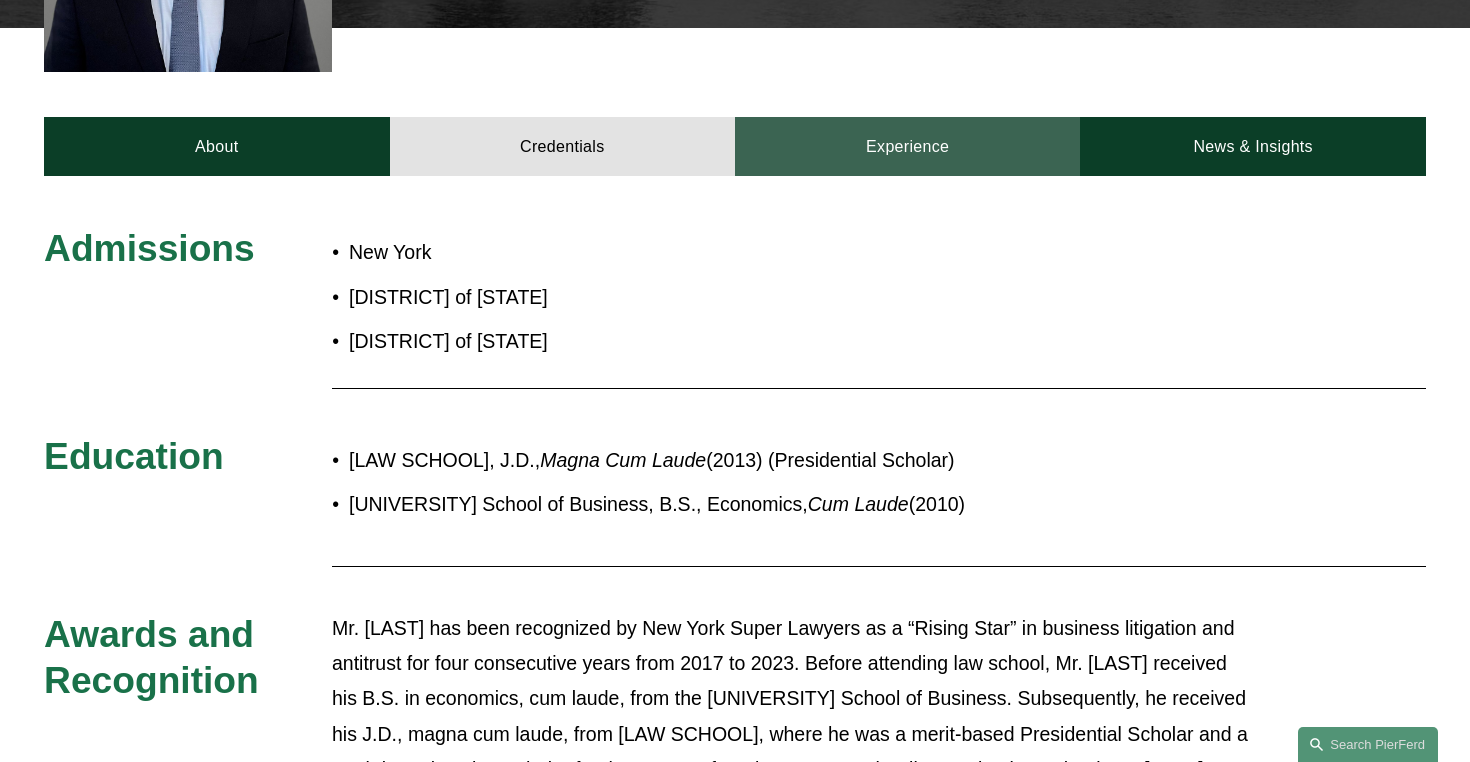 click on "Experience" at bounding box center [907, 146] 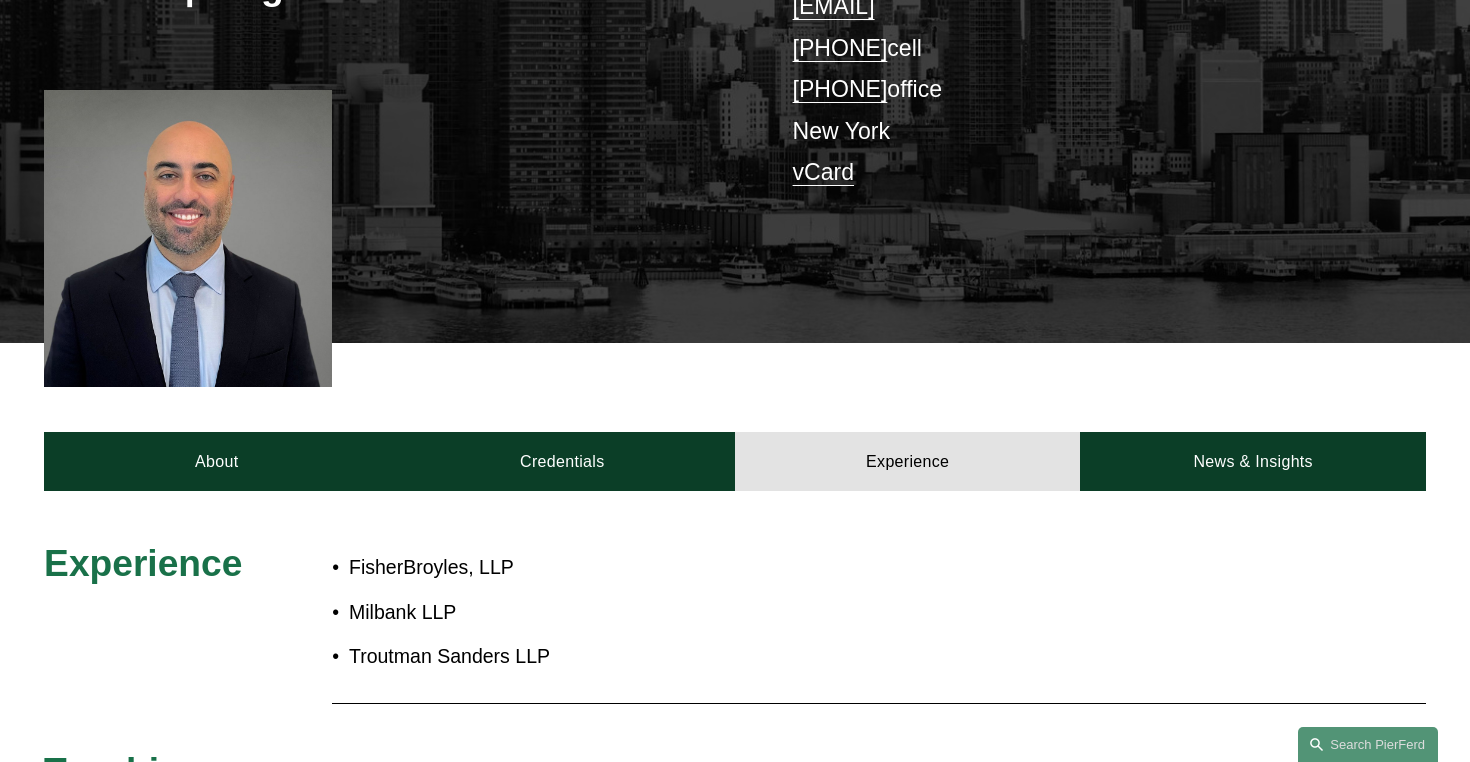 scroll, scrollTop: 267, scrollLeft: 0, axis: vertical 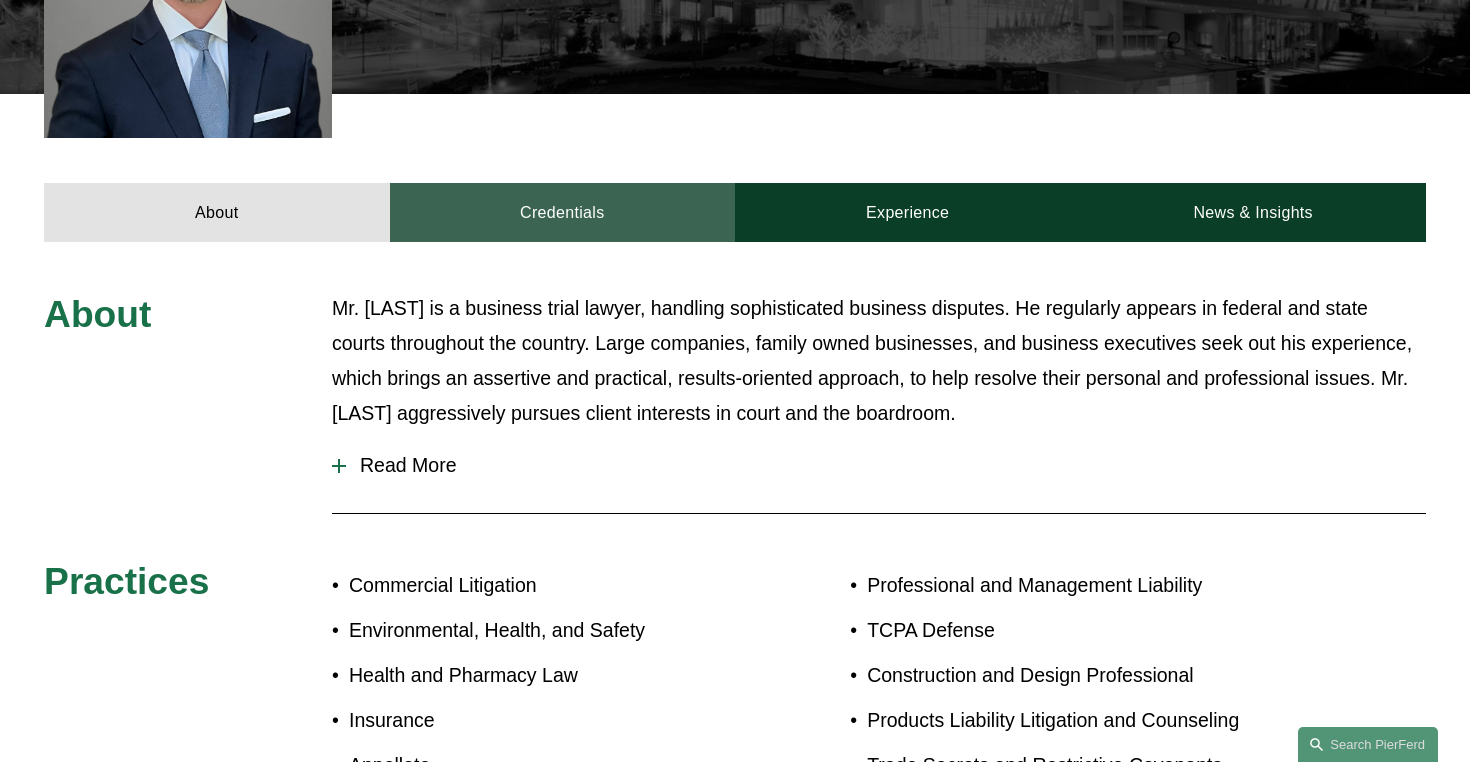 click on "Credentials" at bounding box center [562, 212] 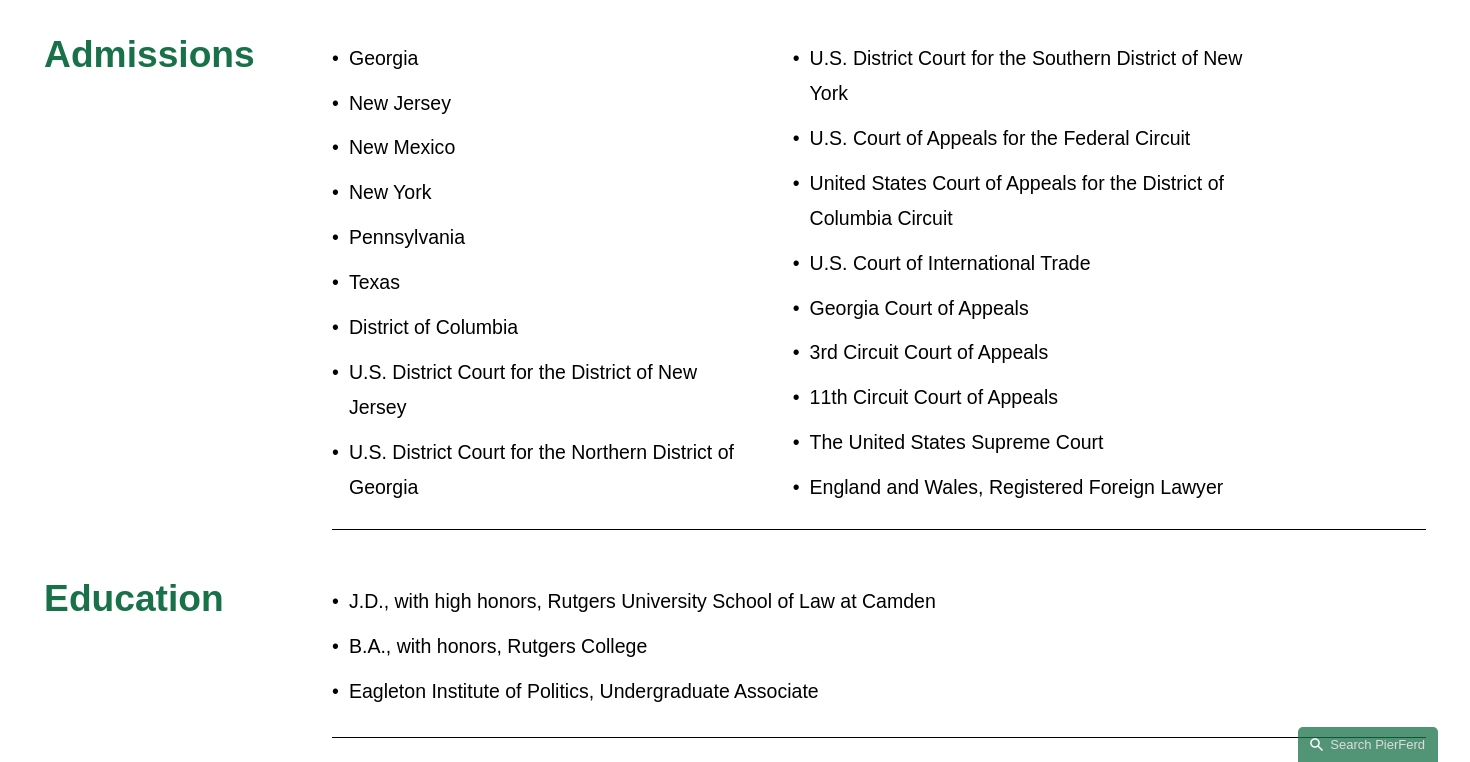scroll, scrollTop: 949, scrollLeft: 0, axis: vertical 